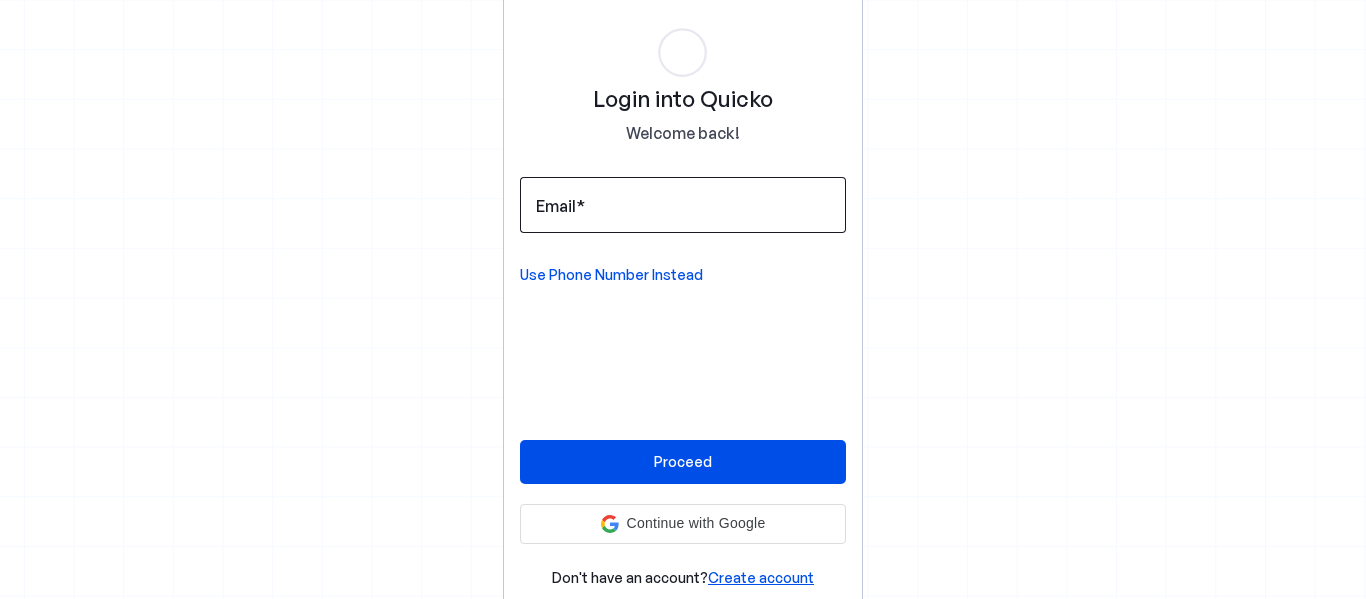 scroll, scrollTop: 0, scrollLeft: 0, axis: both 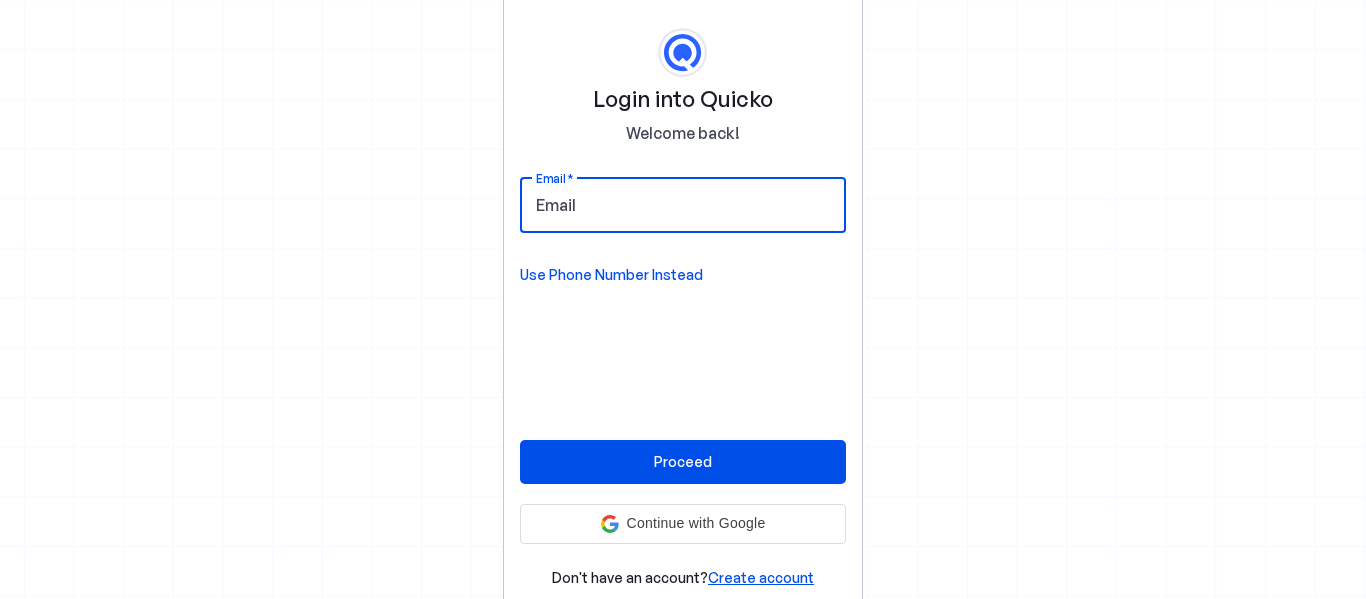 click on "Email" at bounding box center [683, 205] 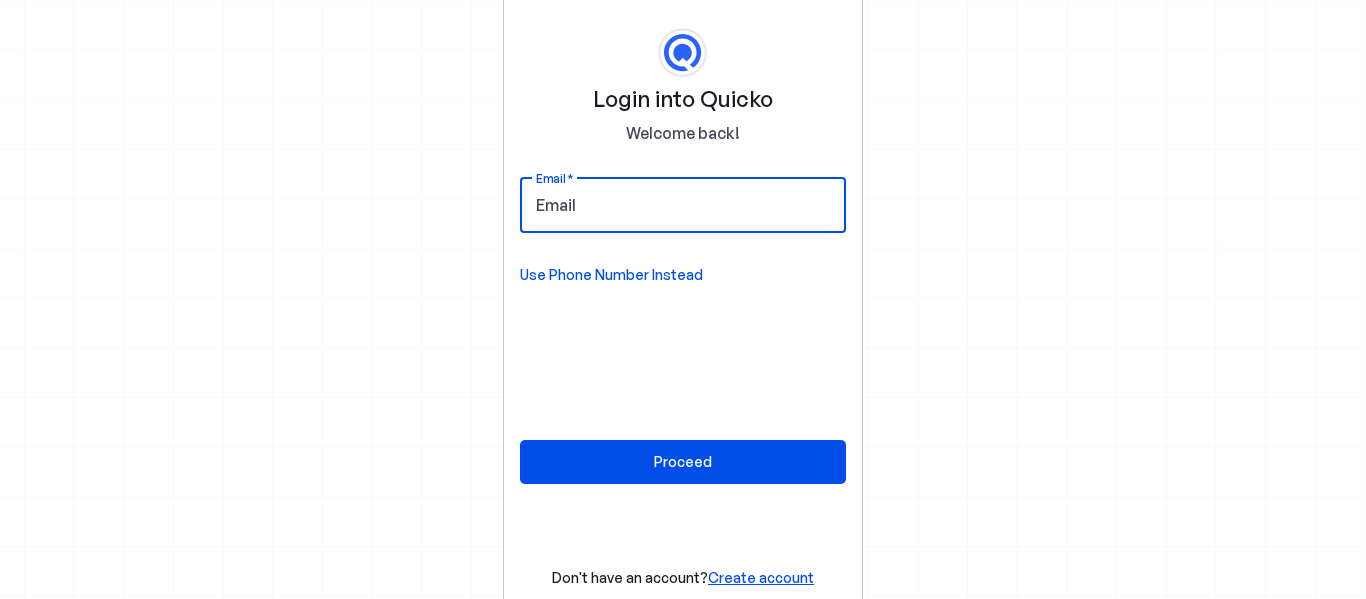 type on "AQVPN6995Q" 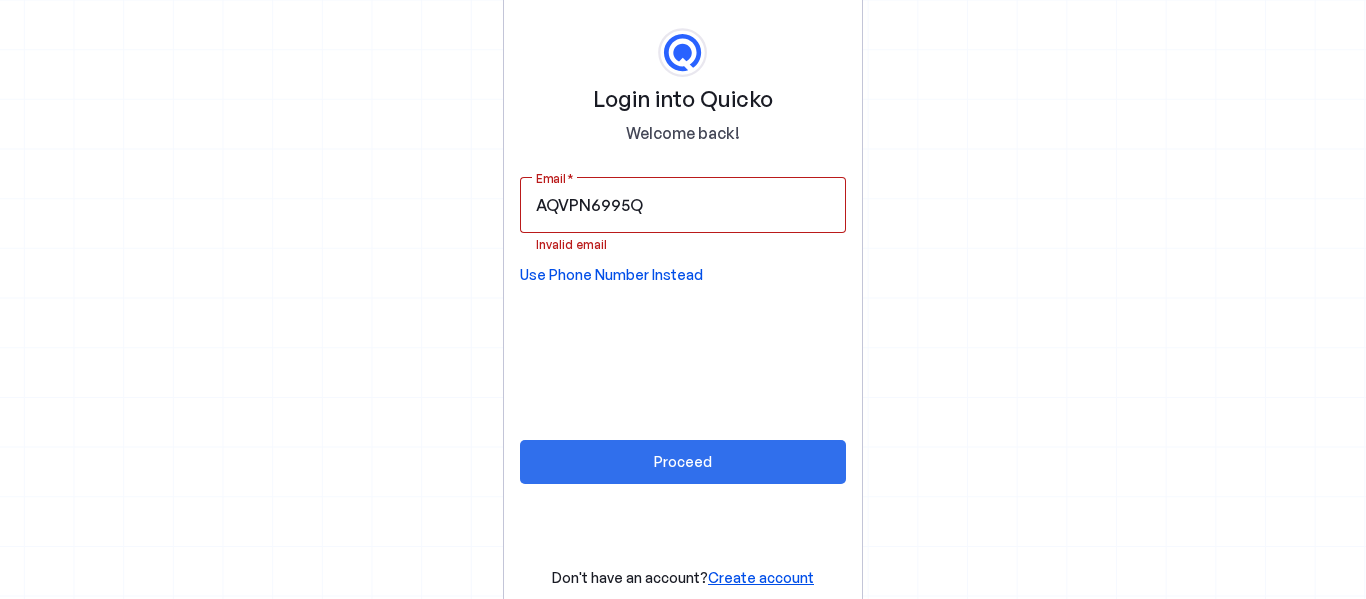 drag, startPoint x: 655, startPoint y: 457, endPoint x: 672, endPoint y: 418, distance: 42.544094 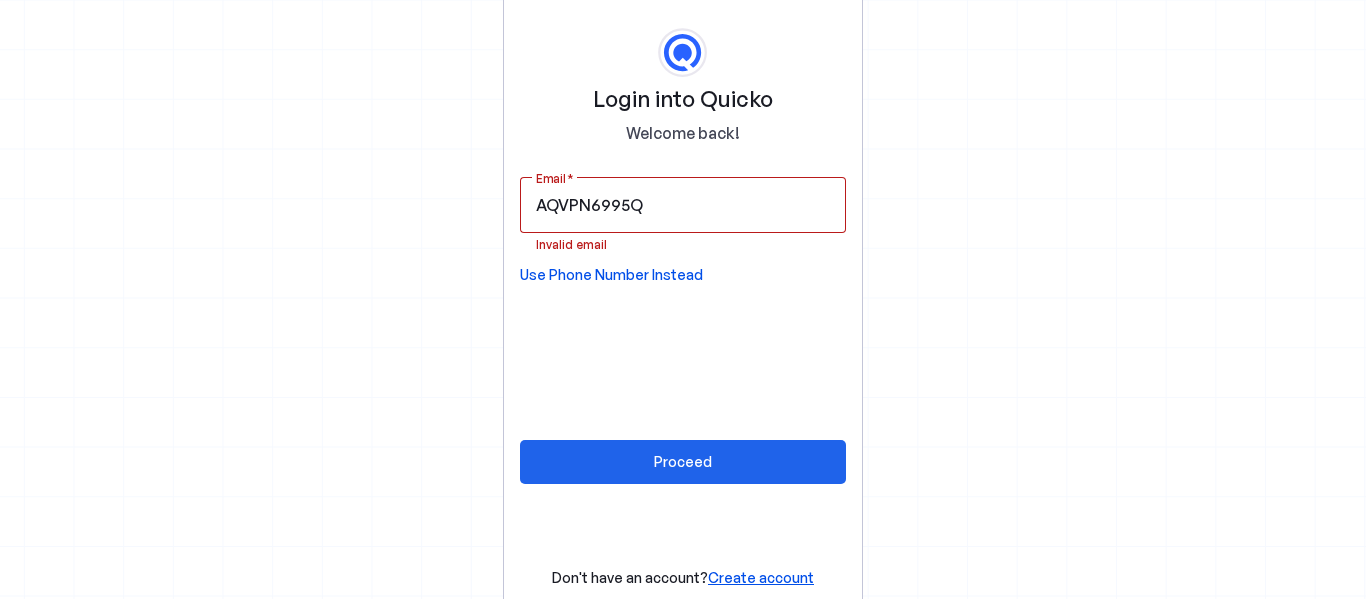 click on "Proceed" at bounding box center [683, 461] 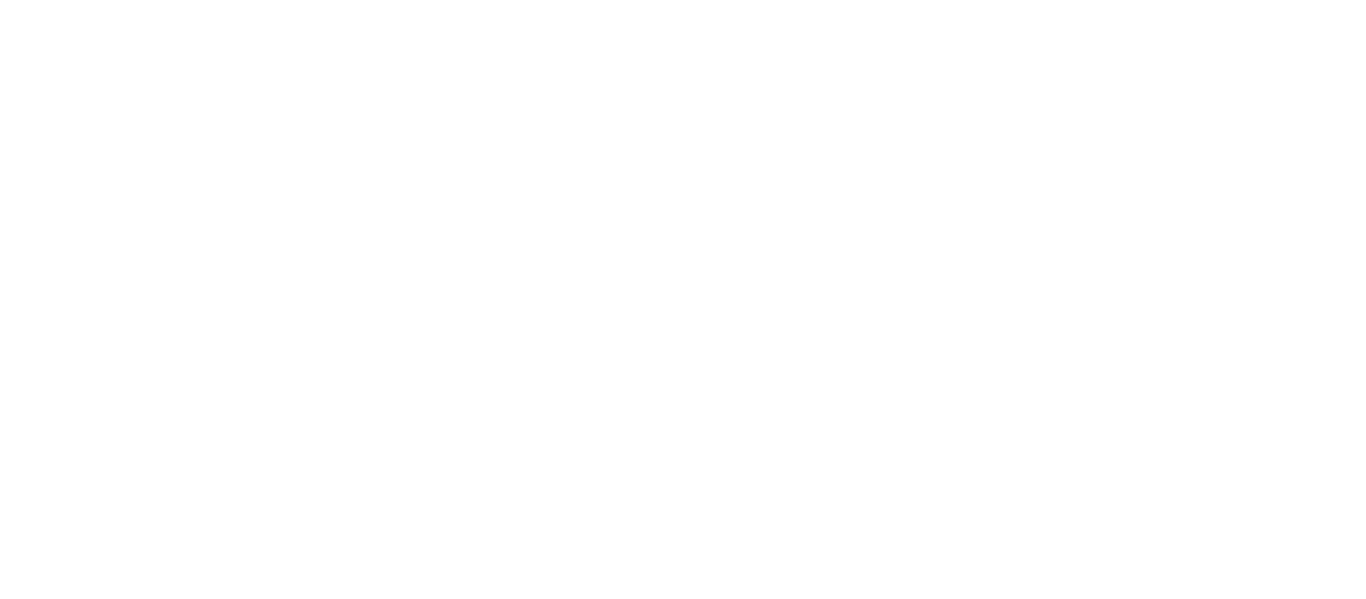 scroll, scrollTop: 0, scrollLeft: 0, axis: both 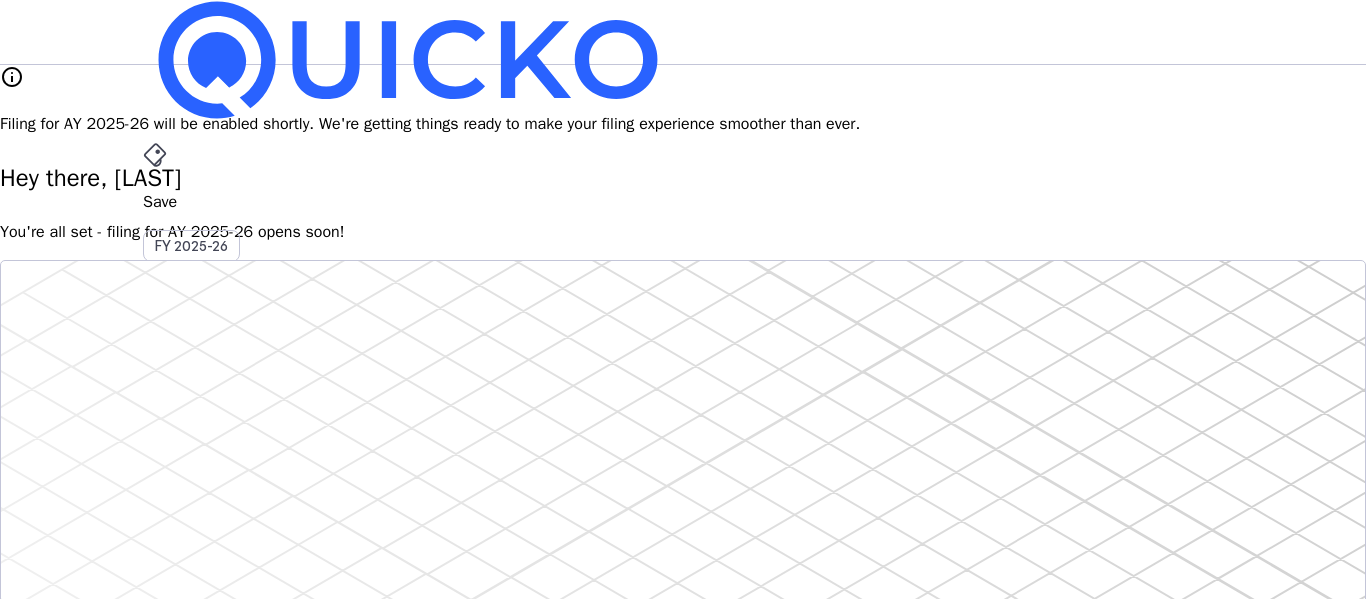 click on "arrow_drop_down" at bounding box center (155, 536) 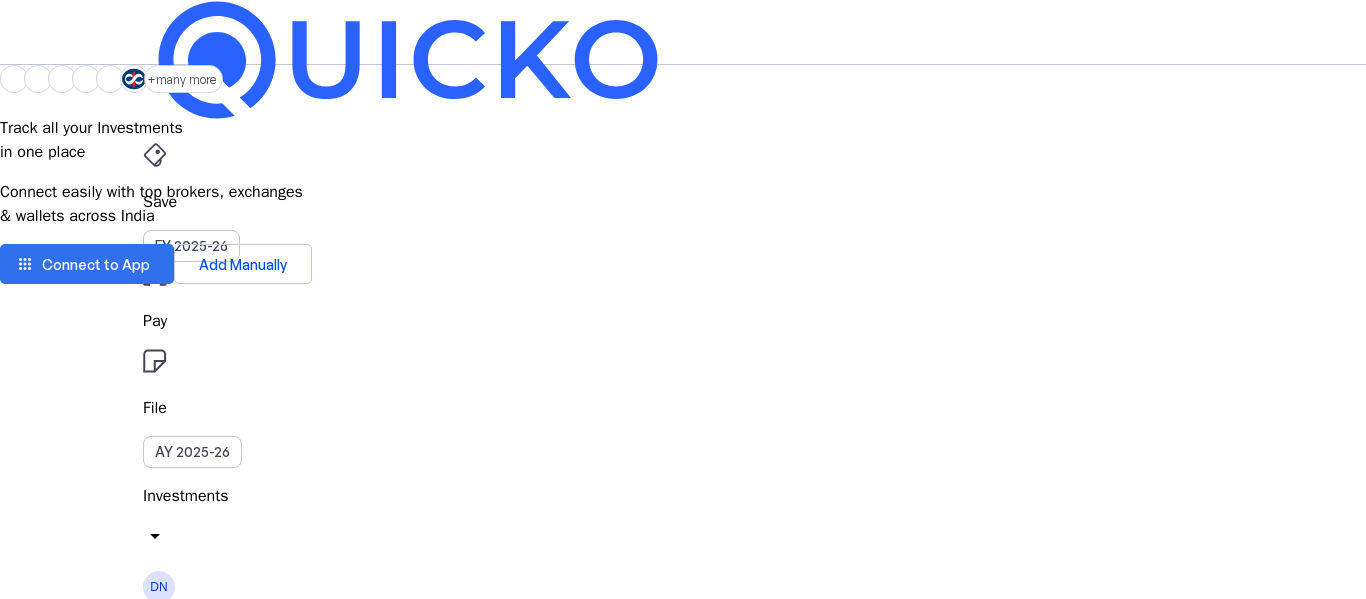 click on "Connect to App" at bounding box center (96, 264) 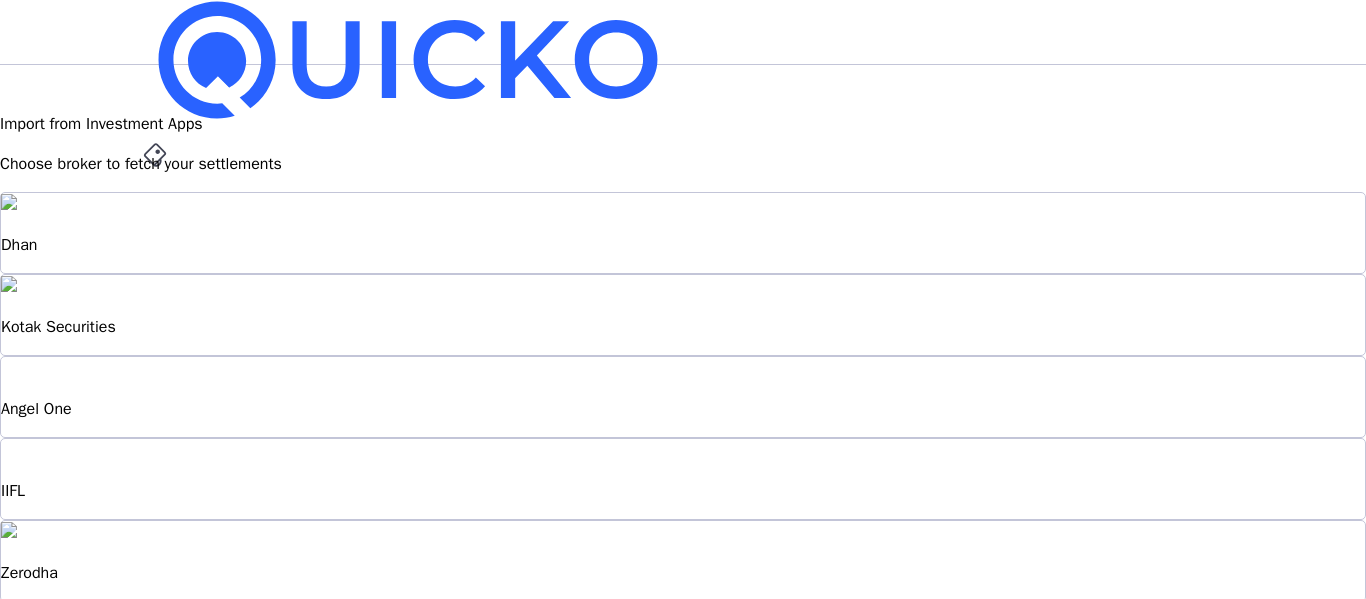 click on "Zerodha" at bounding box center (683, 561) 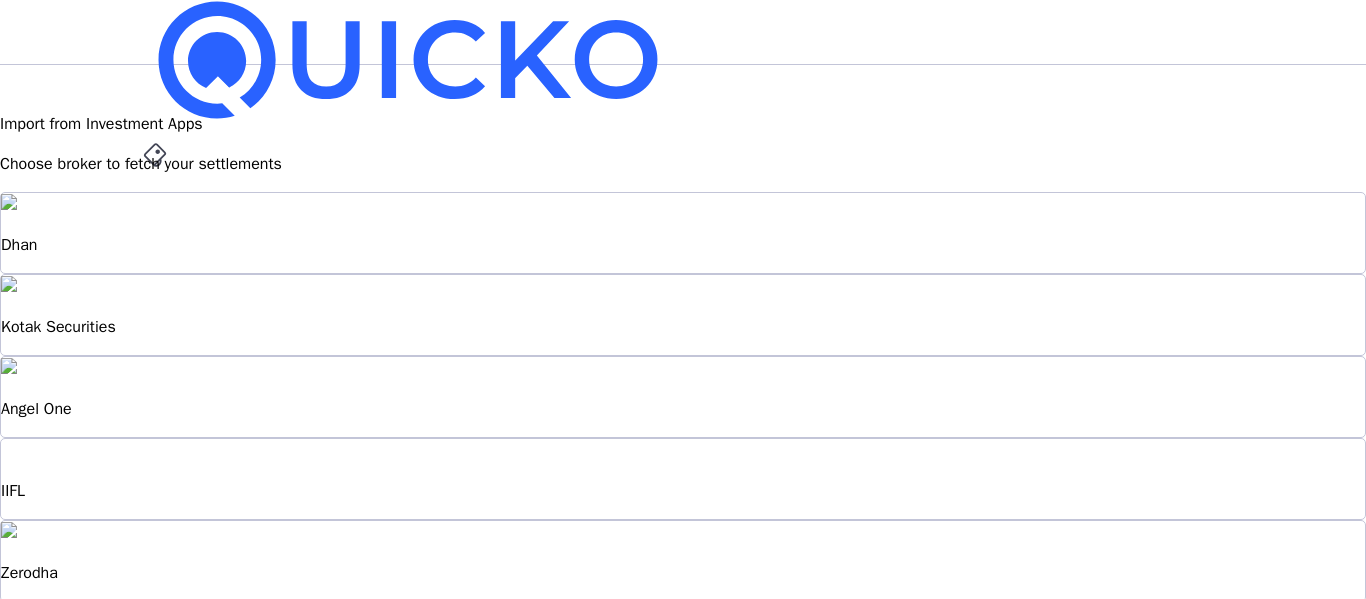 click on "Zerodha" at bounding box center [683, 561] 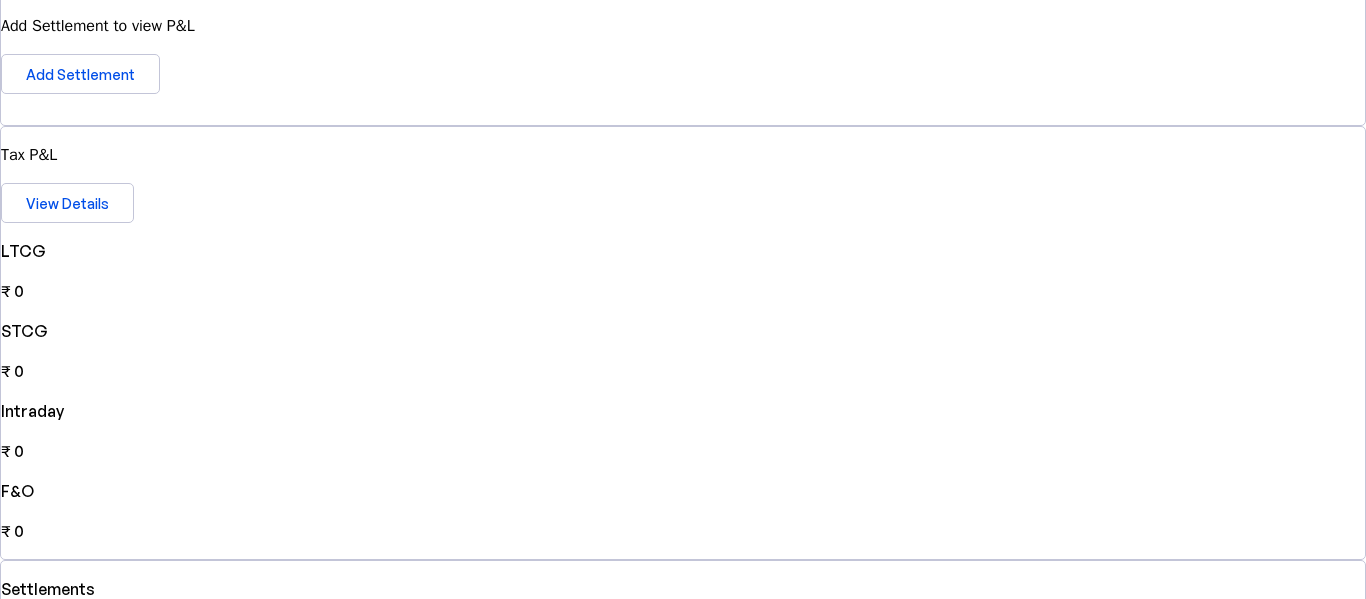 scroll, scrollTop: 500, scrollLeft: 0, axis: vertical 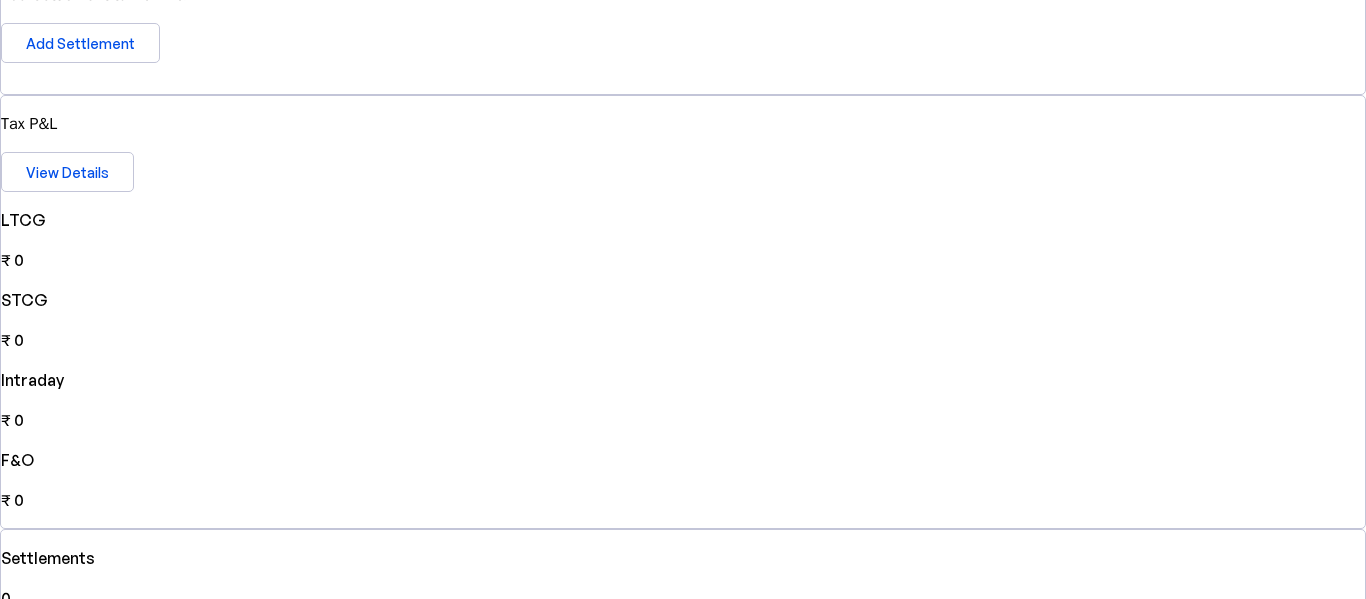 click on "download_file  Coming soon  Download reports Get your aggregate P&L details all laid out in a uniform, readable and clean document download_file  Download" at bounding box center [683, 1212] 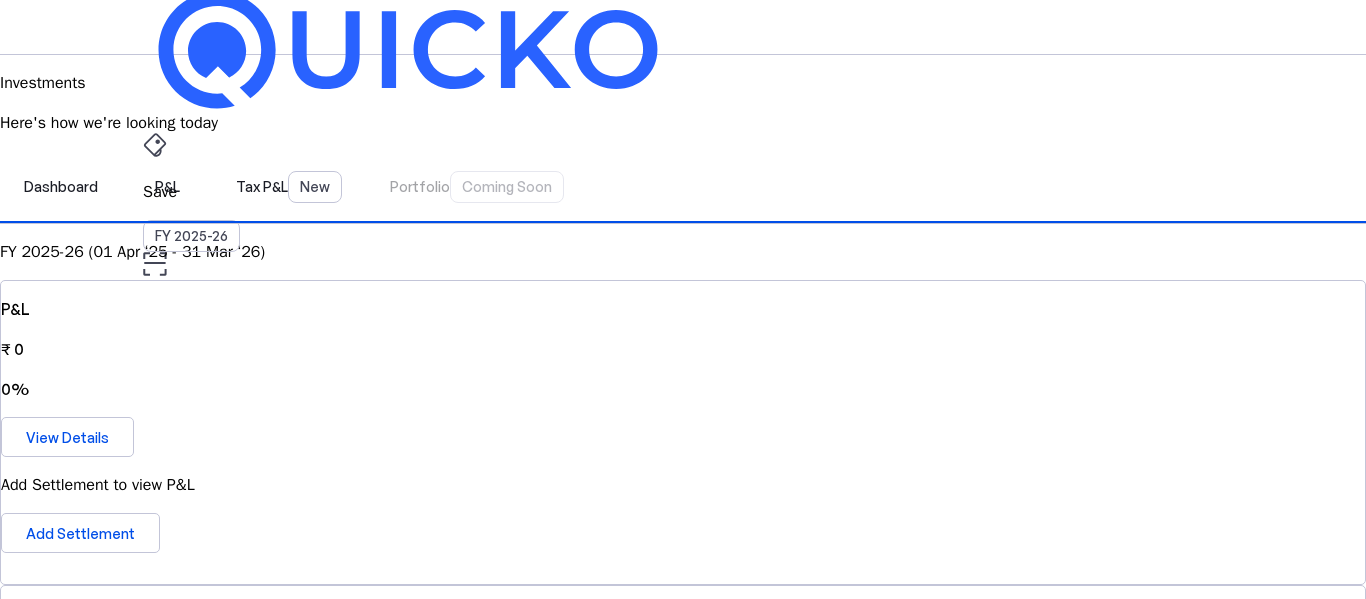 scroll, scrollTop: 0, scrollLeft: 0, axis: both 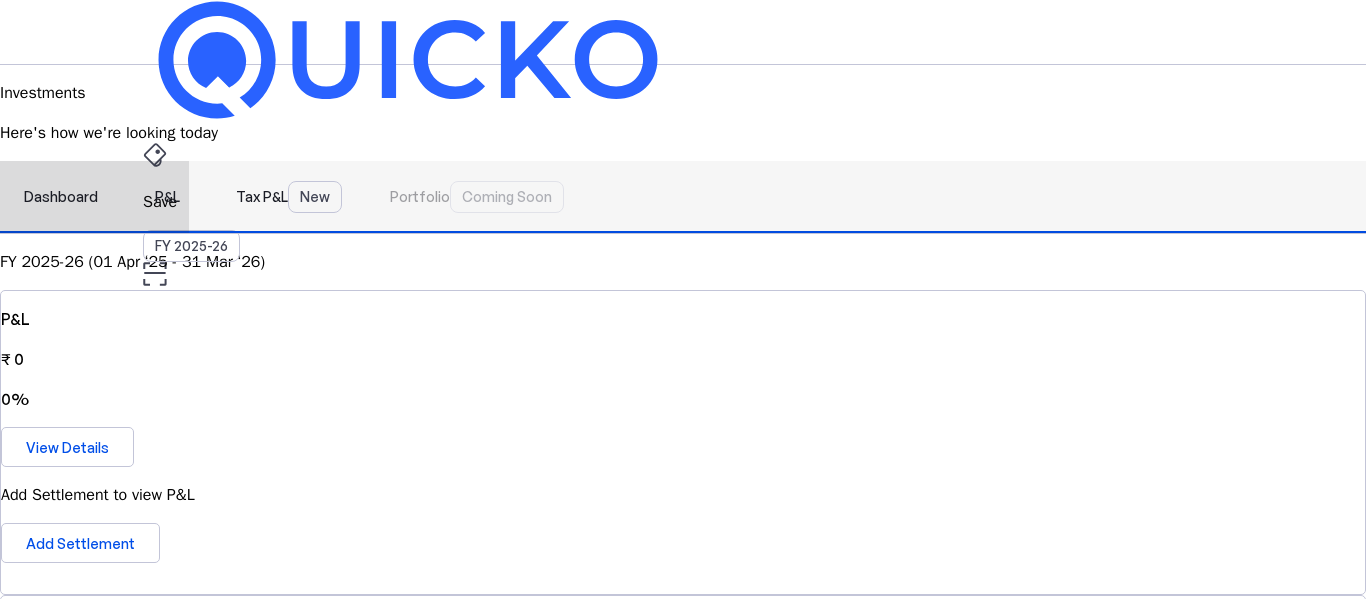 click on "P&L" at bounding box center (167, 197) 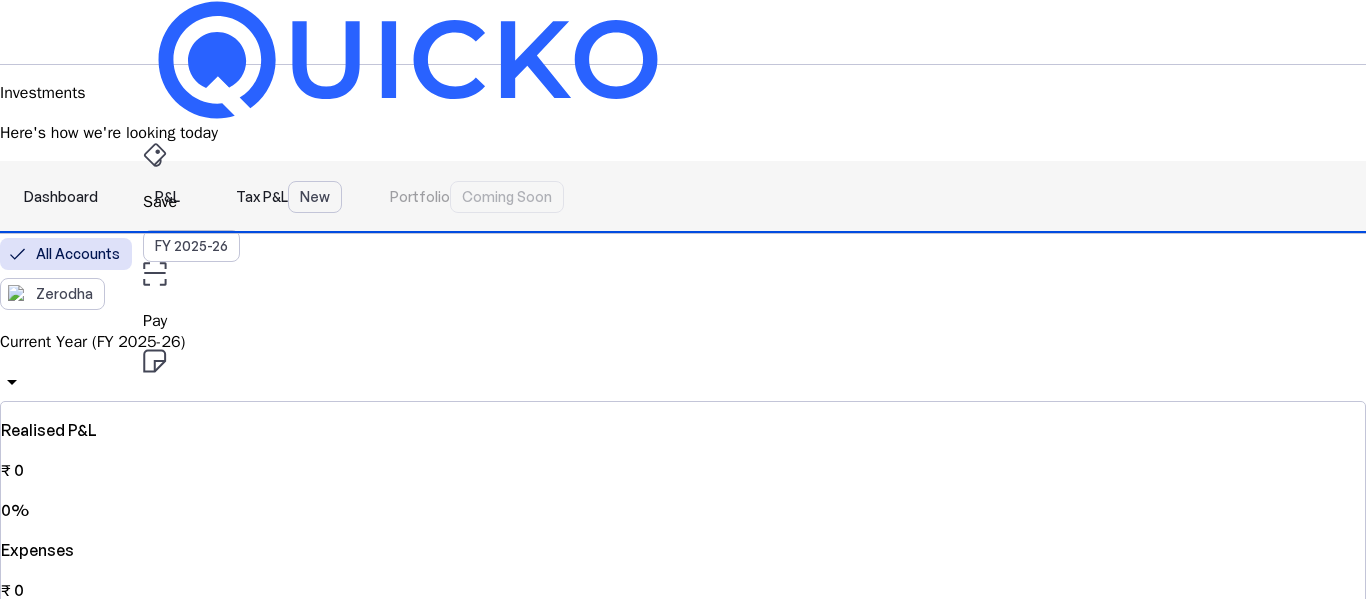 click on "Tax P&L  New" at bounding box center [289, 197] 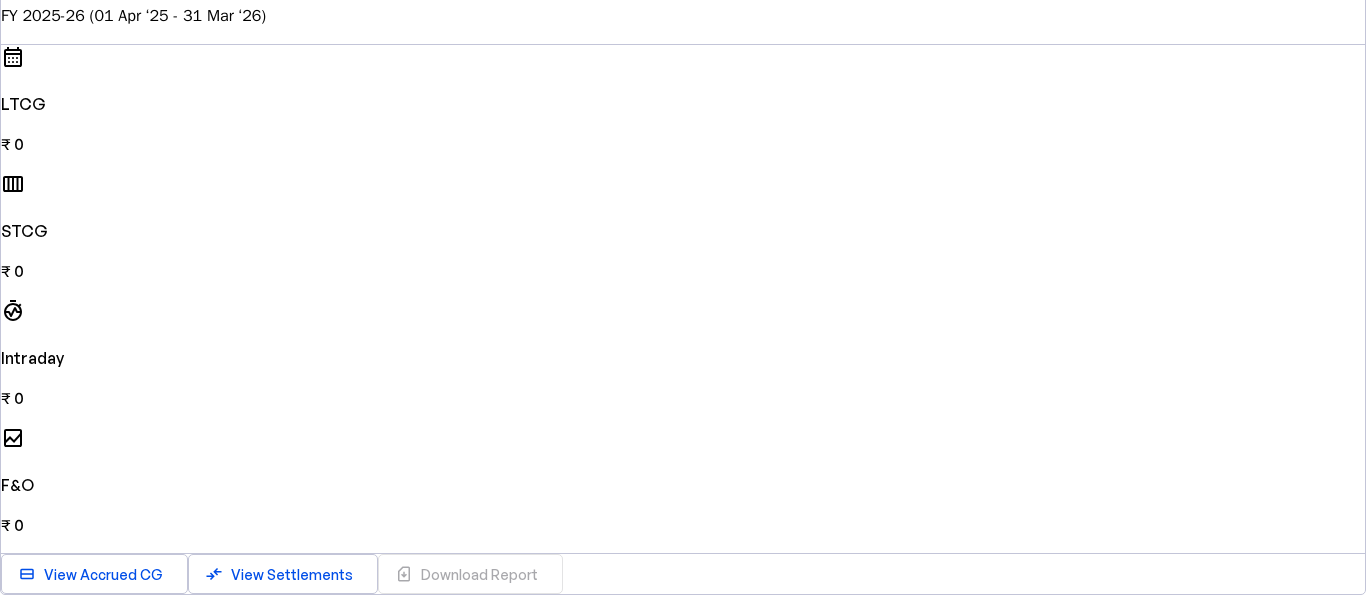 scroll, scrollTop: 500, scrollLeft: 0, axis: vertical 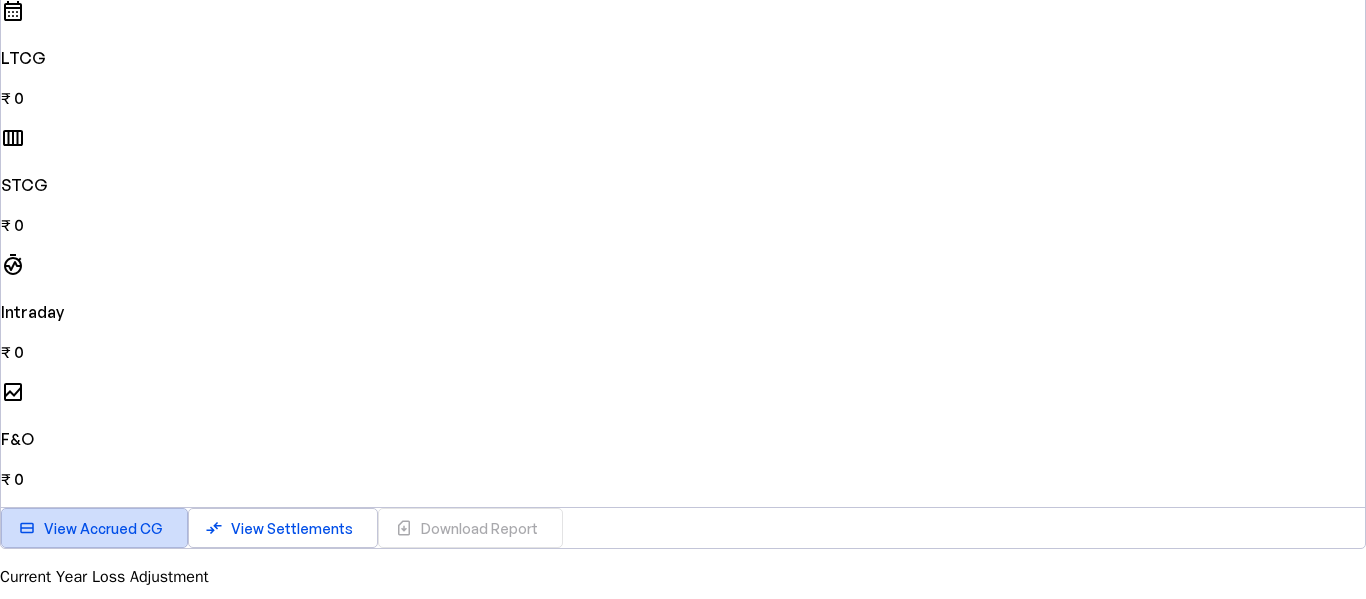 click at bounding box center [94, 528] 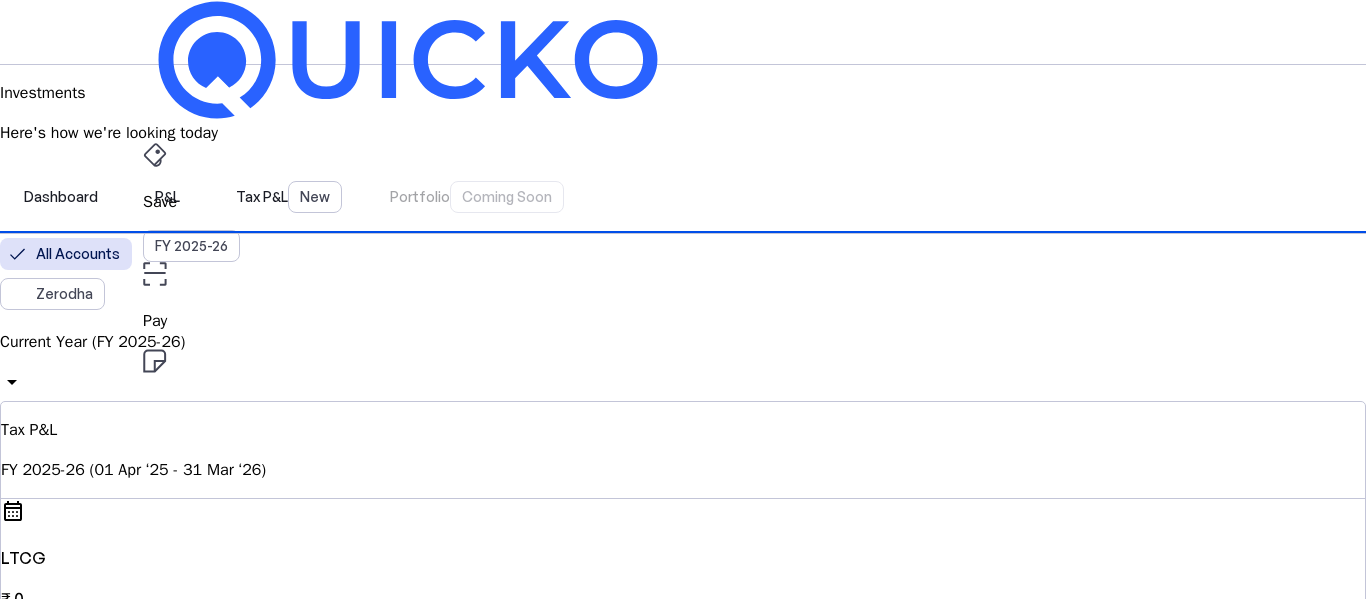 scroll, scrollTop: 0, scrollLeft: 0, axis: both 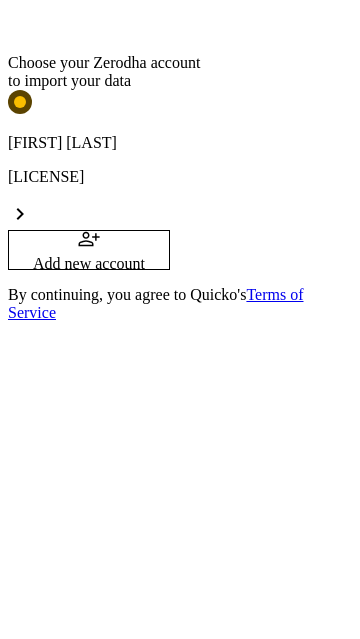 click on "Dolan Niyogi" at bounding box center [180, 143] 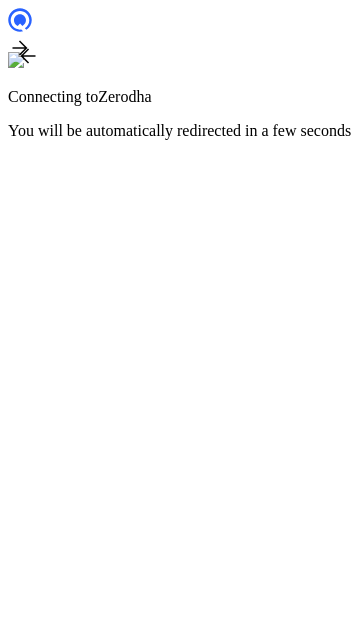 scroll, scrollTop: 0, scrollLeft: 0, axis: both 